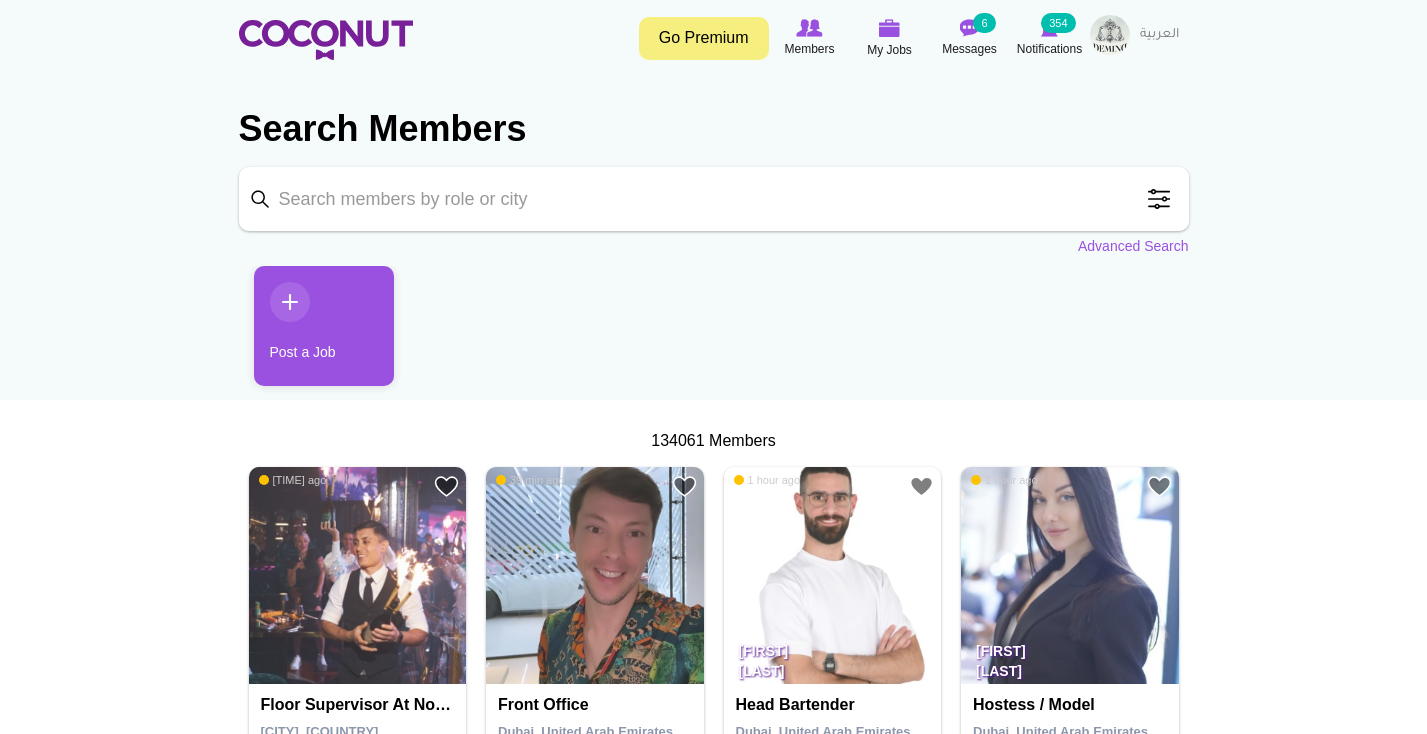 scroll, scrollTop: 0, scrollLeft: 0, axis: both 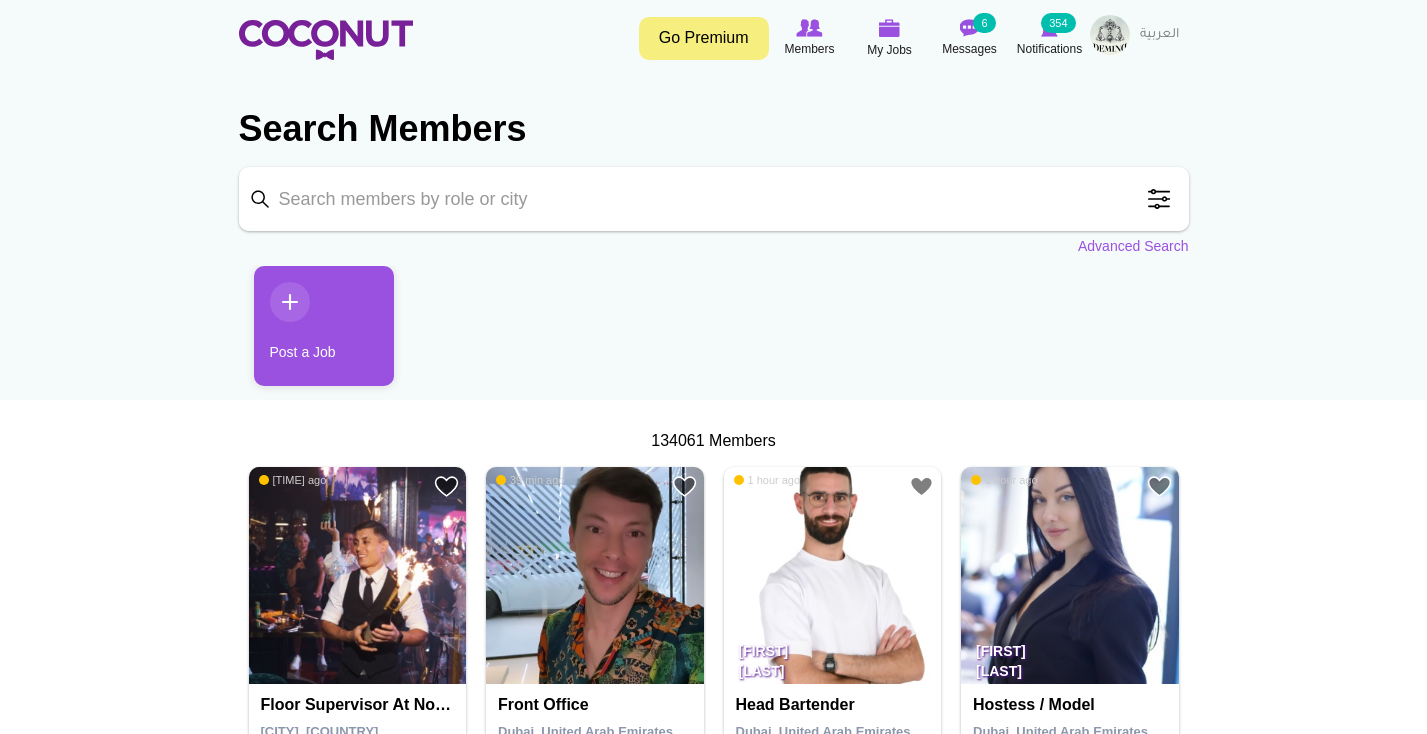 click on "Keyword" at bounding box center (714, 199) 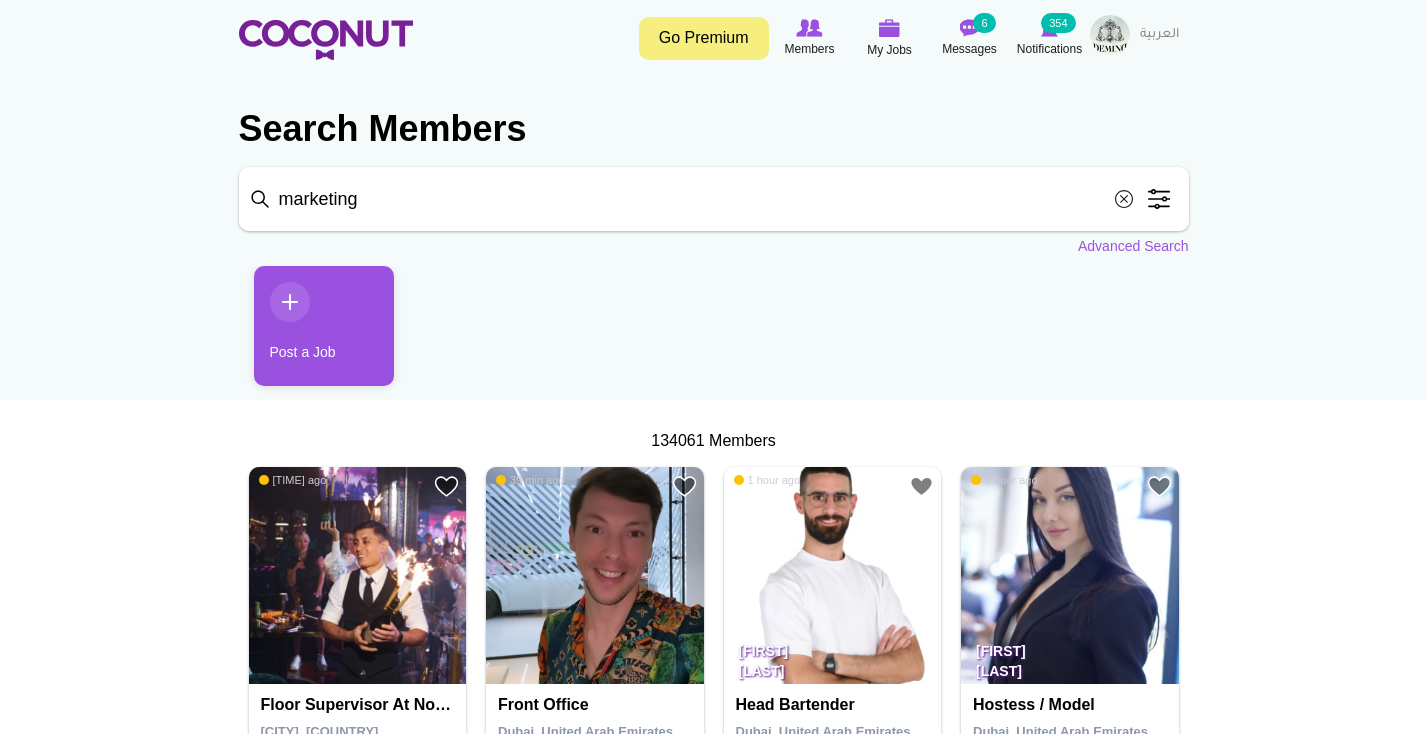 type on "marketing" 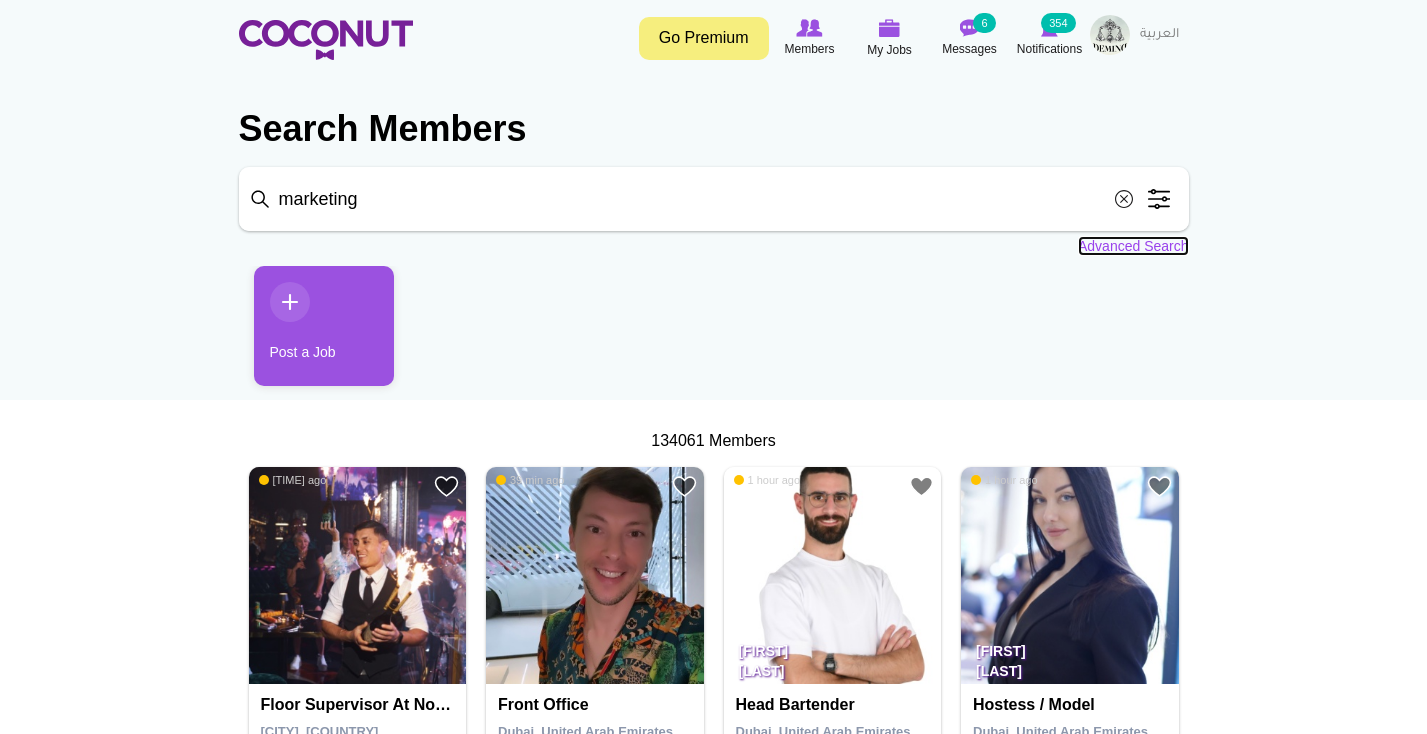 click on "Advanced Search" at bounding box center [1133, 246] 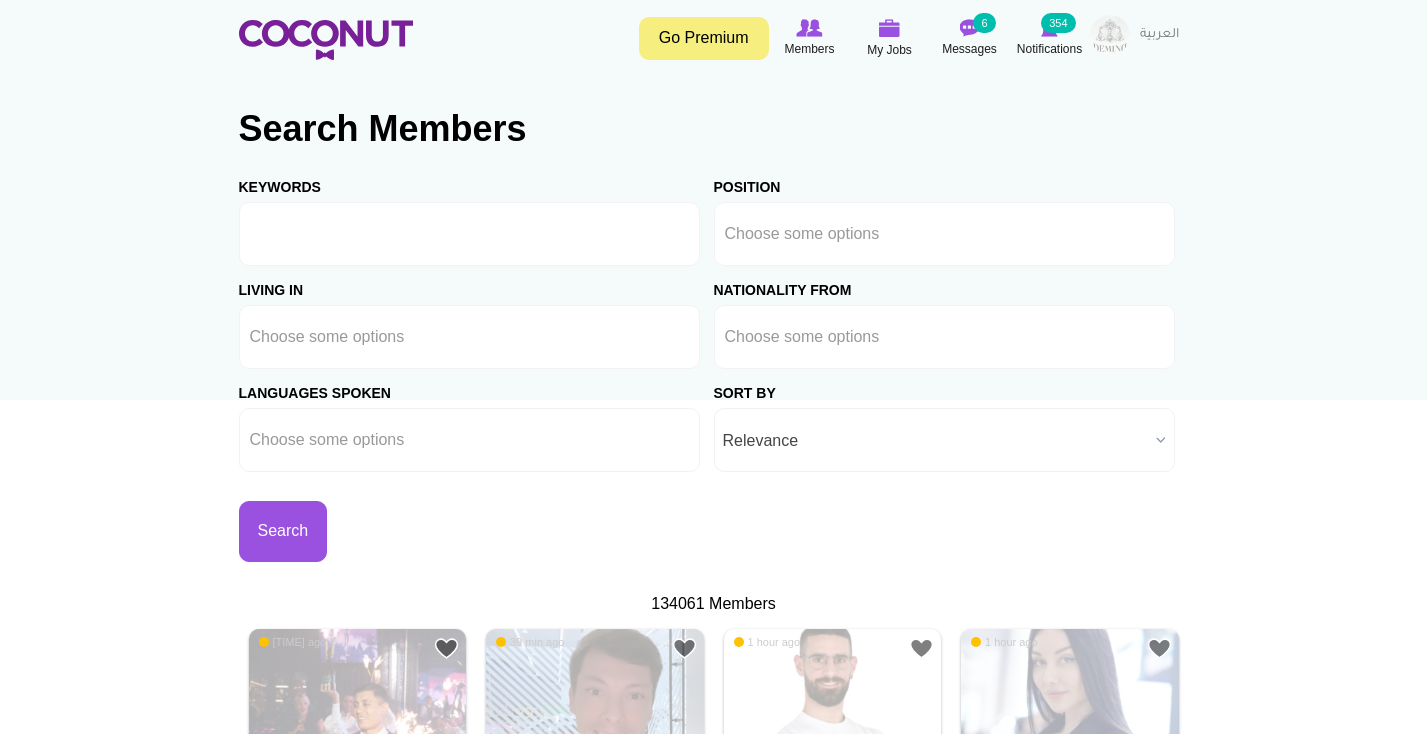 scroll, scrollTop: 0, scrollLeft: 0, axis: both 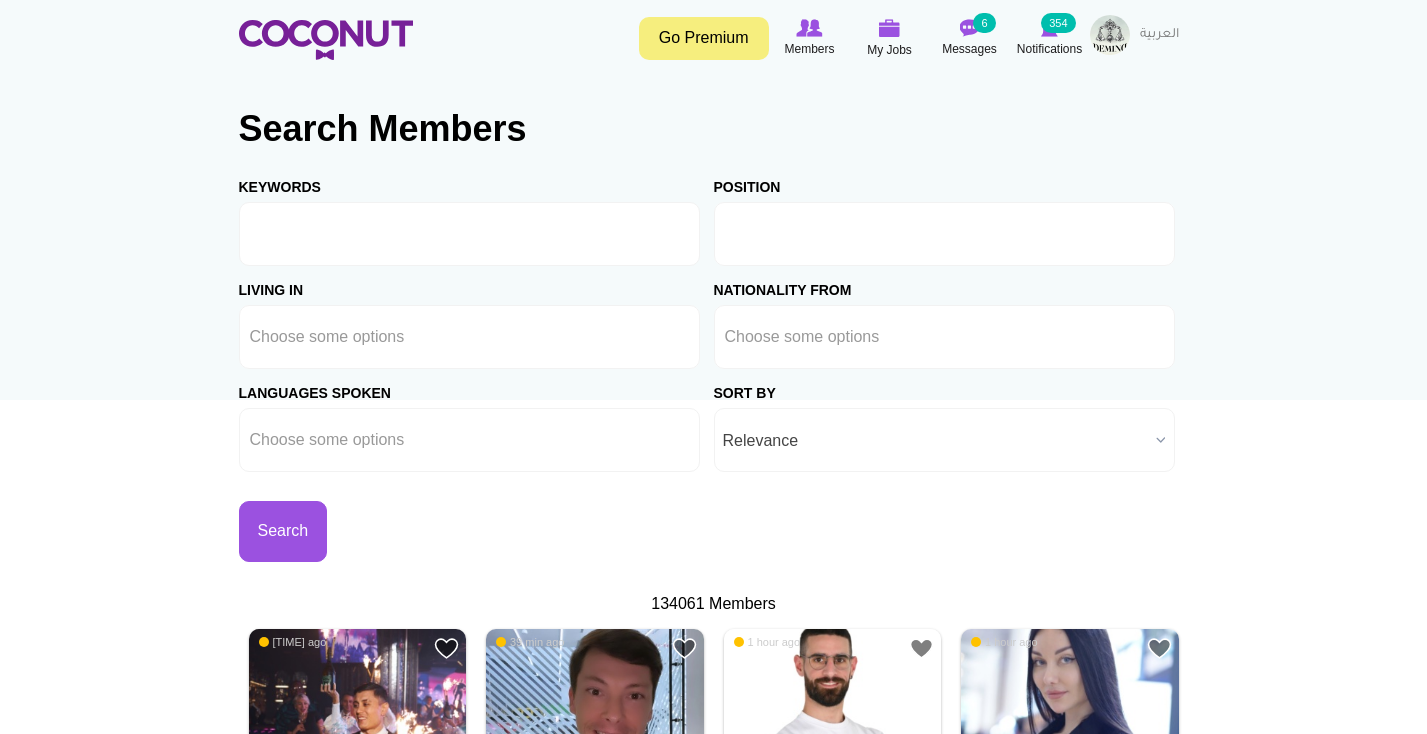 click at bounding box center (815, 234) 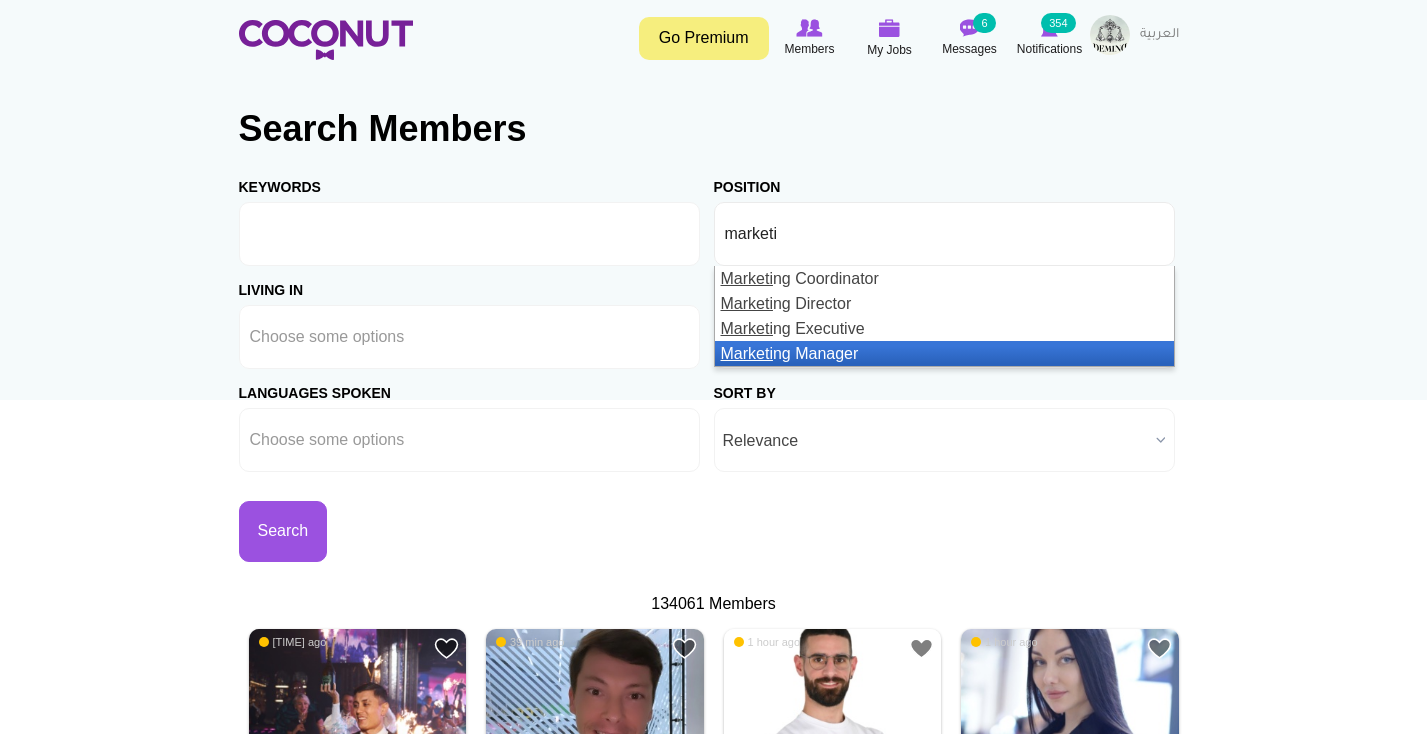 click on "Marketi ng Manager" at bounding box center [944, 353] 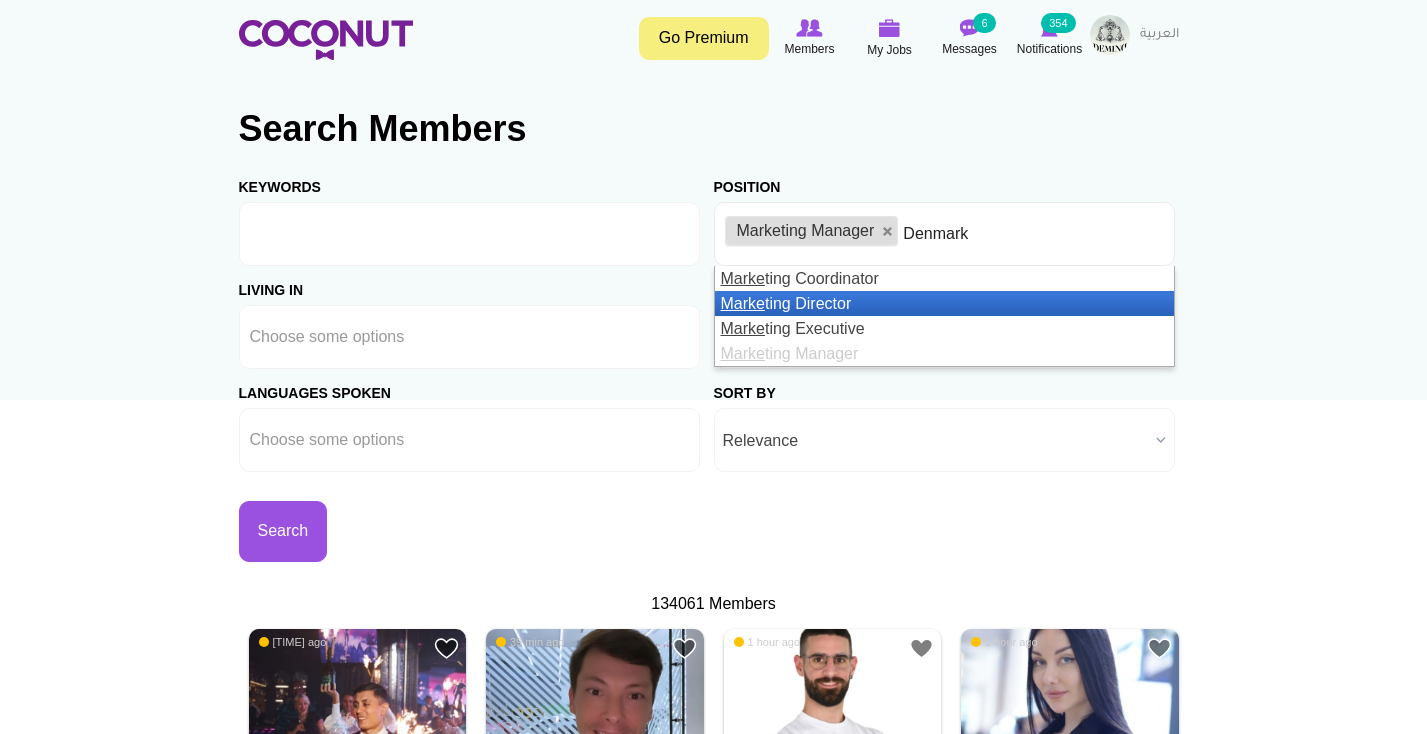 type on "marke" 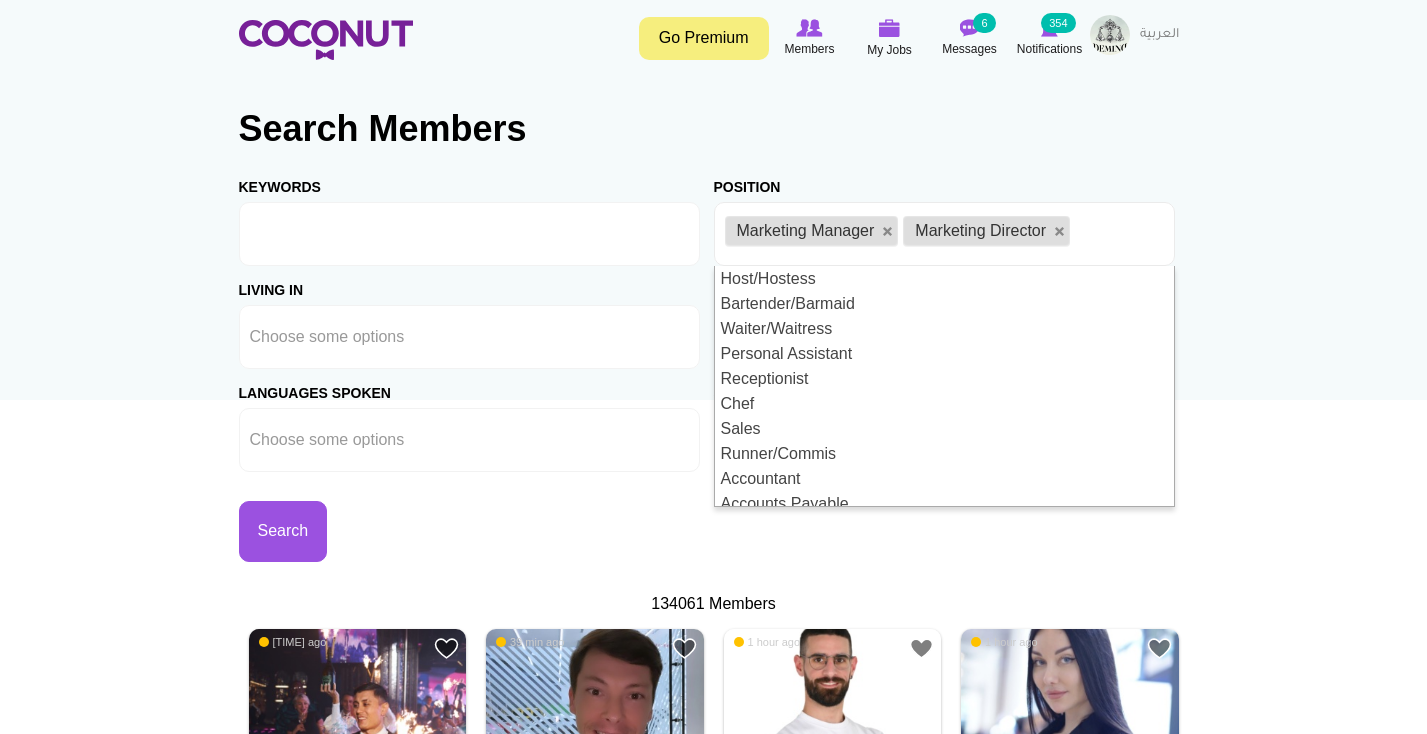 click on "Toggle navigation
Go Premium
Members
My Jobs
Post a Job
Messages
6
Notifications
354" at bounding box center (713, 2255) 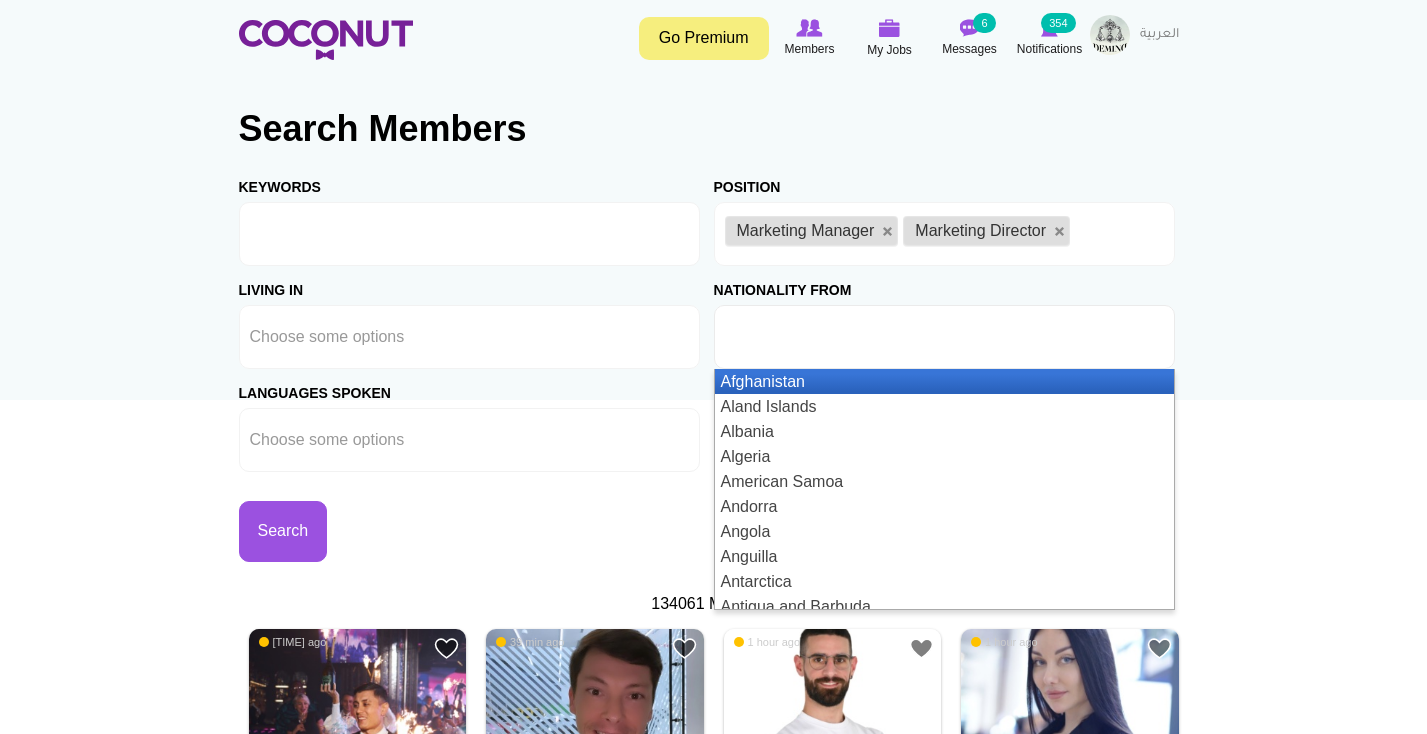 click at bounding box center (815, 337) 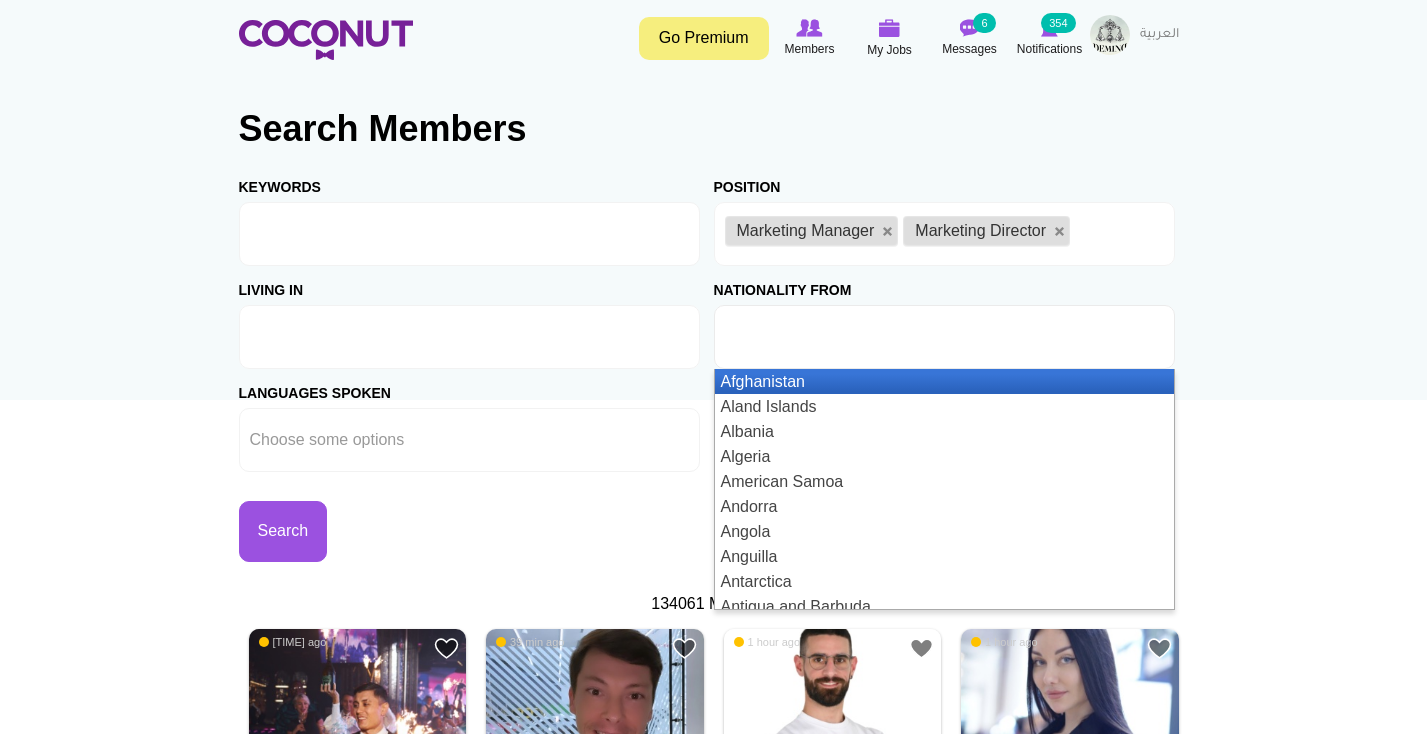 click at bounding box center [469, 337] 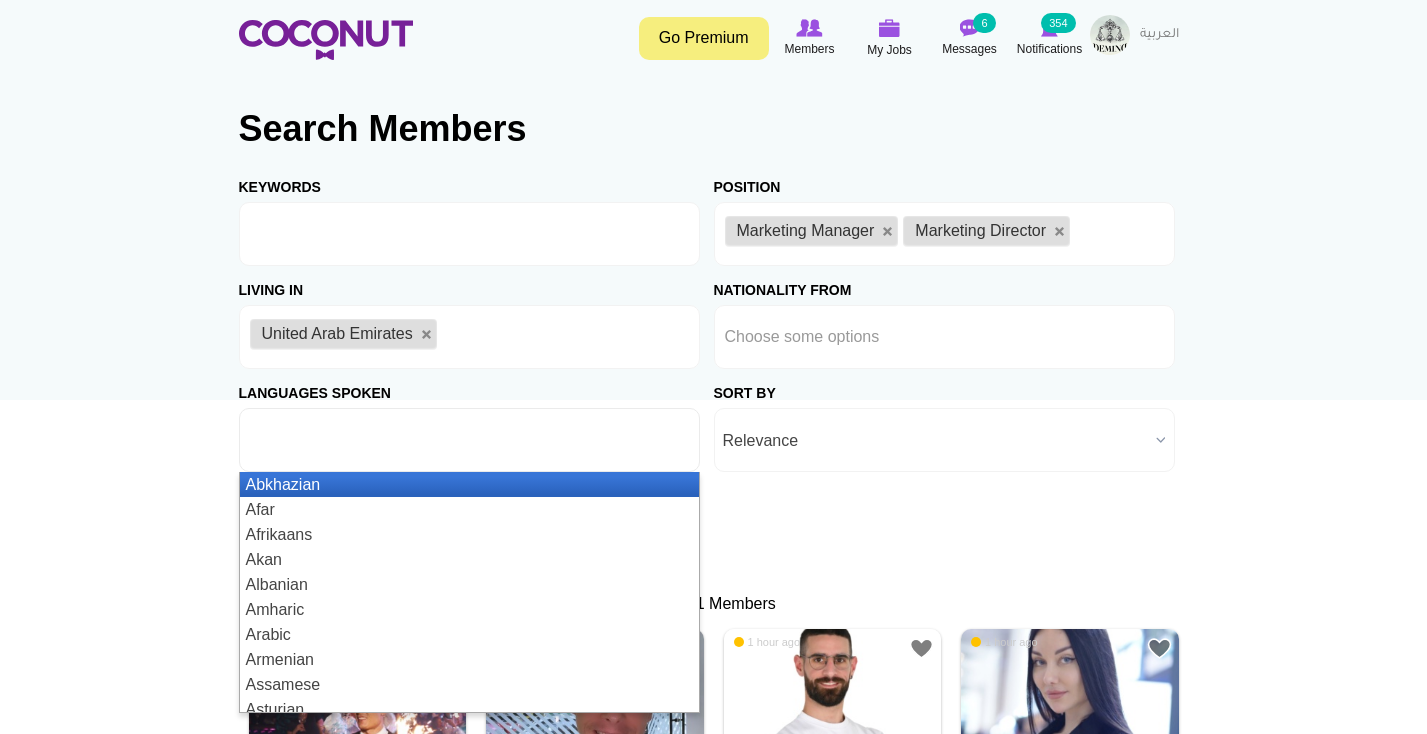 click at bounding box center (469, 440) 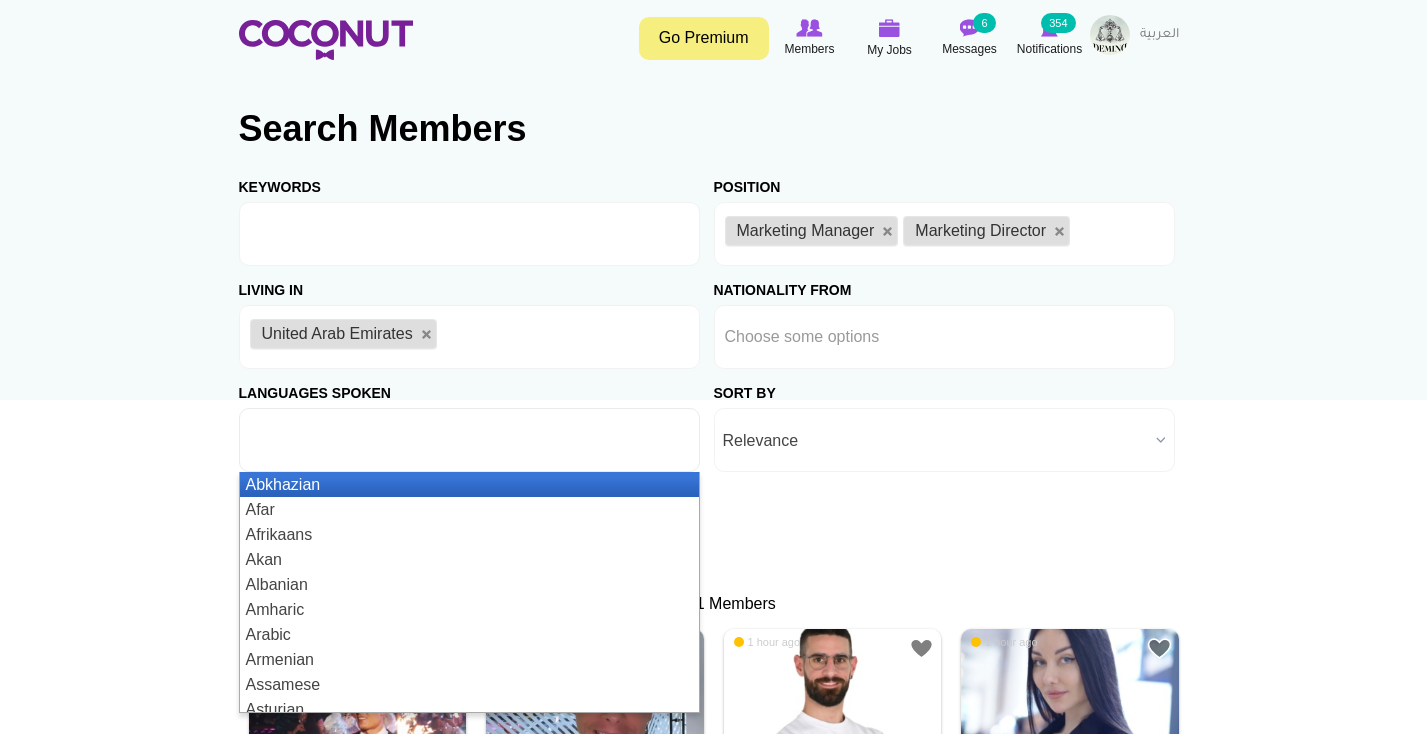 click on "Toggle navigation
Go Premium
Members
My Jobs
Post a Job
Messages
6
Notifications
354" at bounding box center (713, 2255) 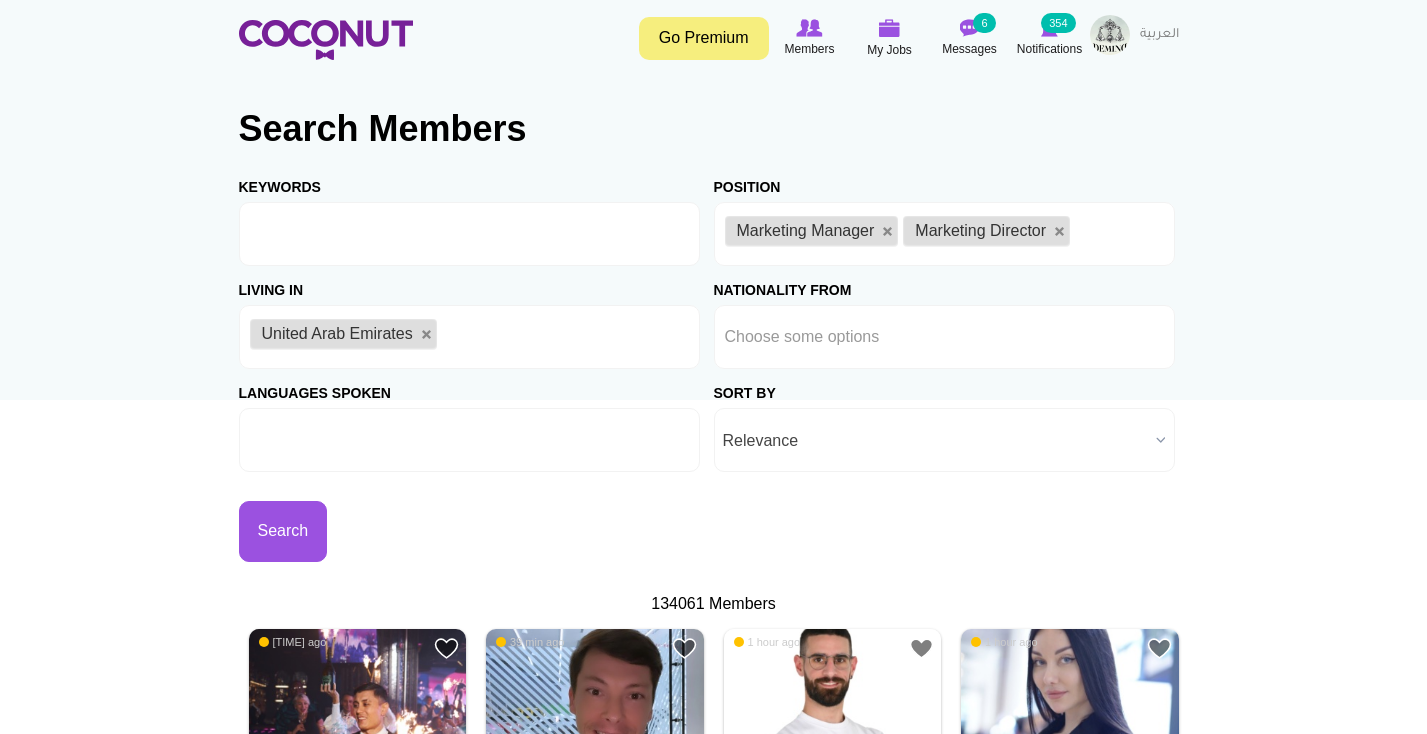 click at bounding box center (340, 440) 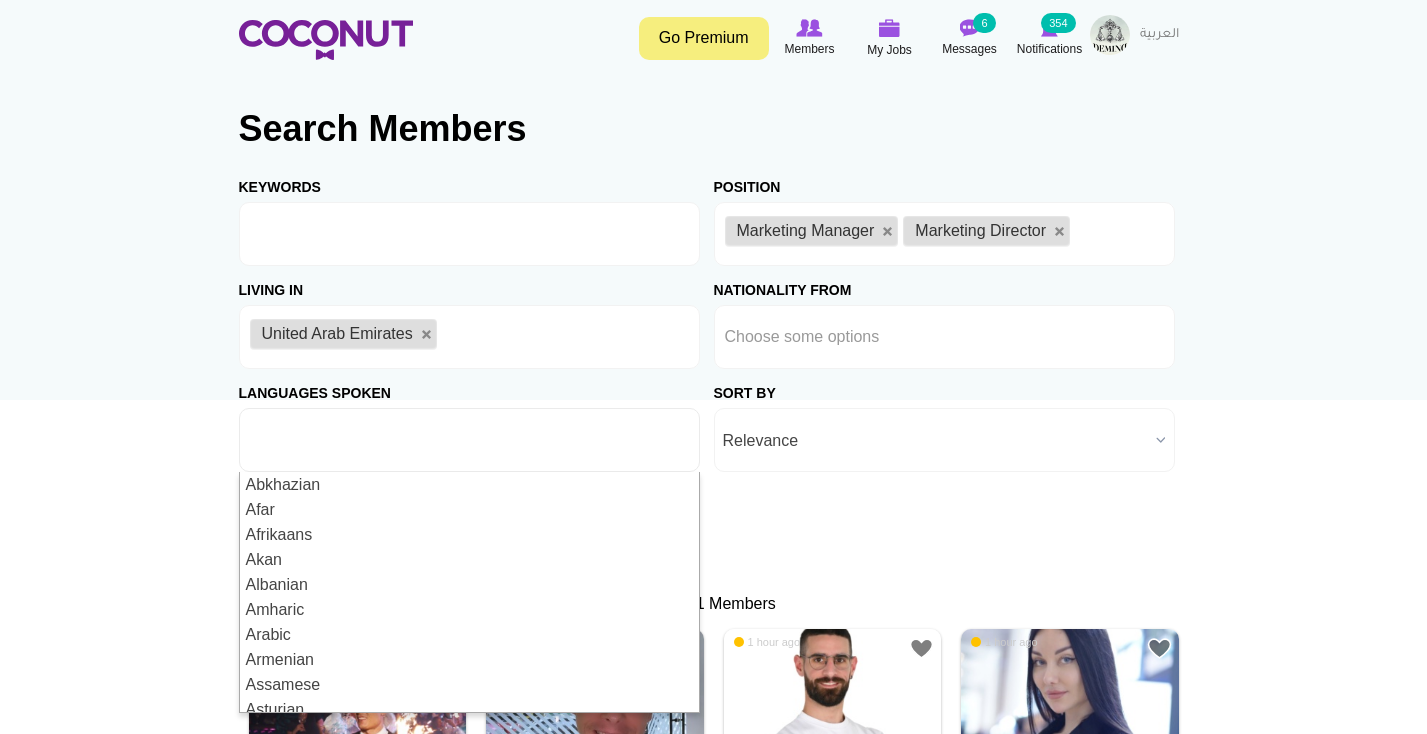 click on "Toggle navigation
Go Premium
Members
My Jobs
Post a Job
Messages
6
Notifications
354" at bounding box center [713, 2255] 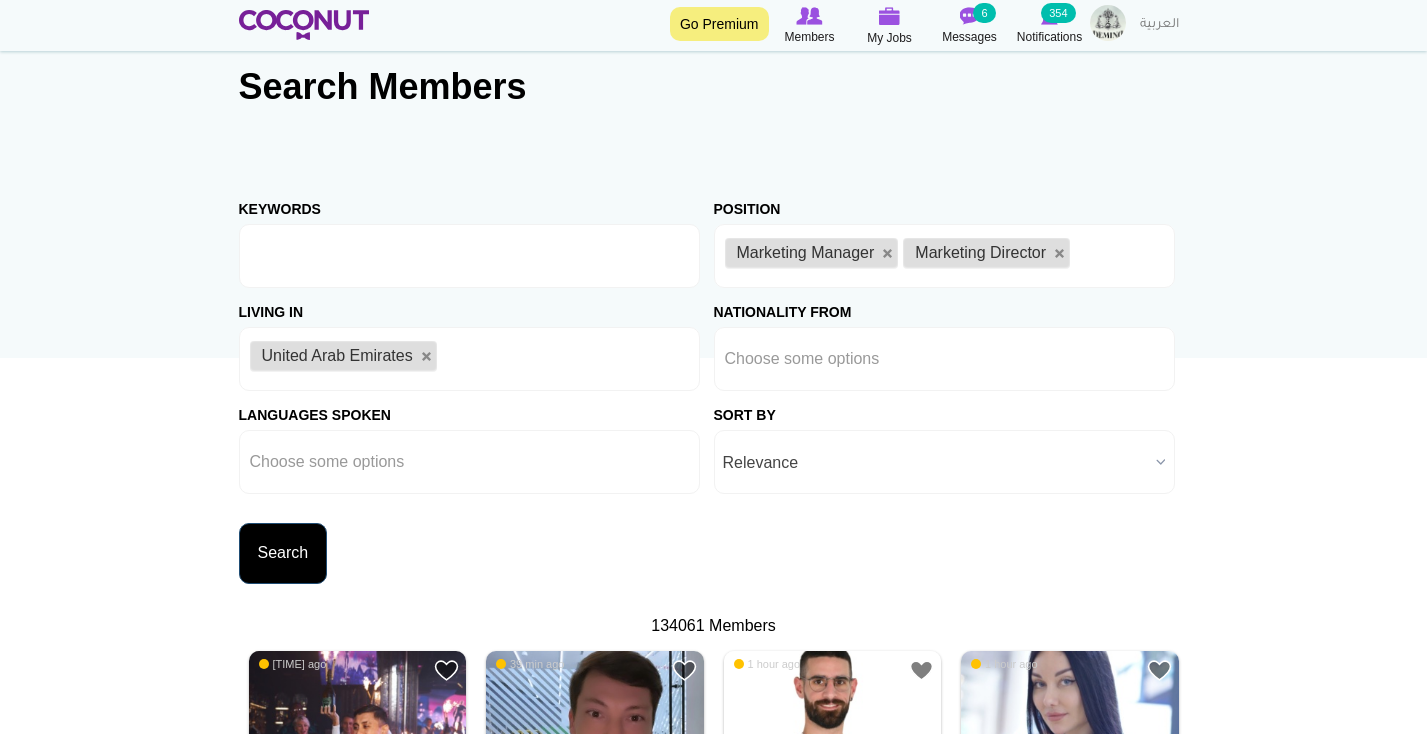 scroll, scrollTop: 35, scrollLeft: 0, axis: vertical 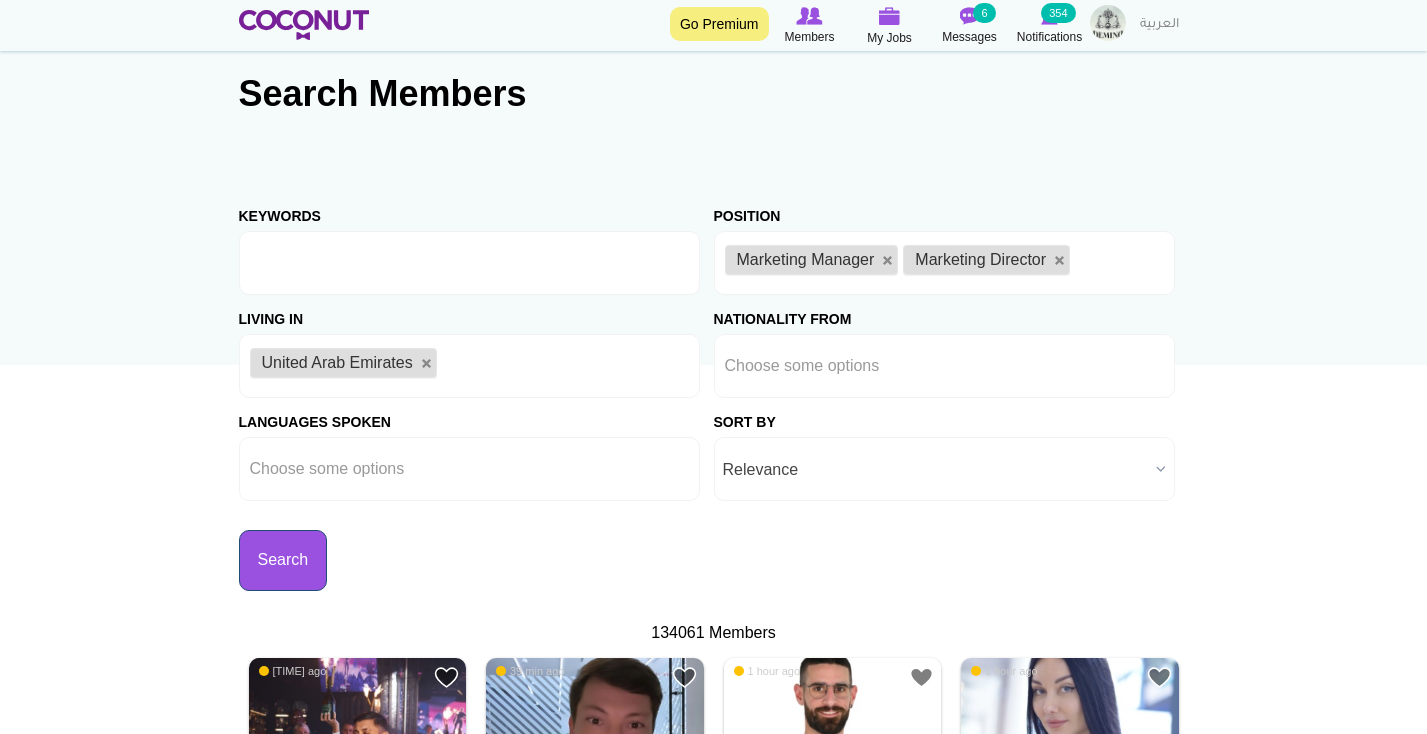 click on "Search" at bounding box center (283, 560) 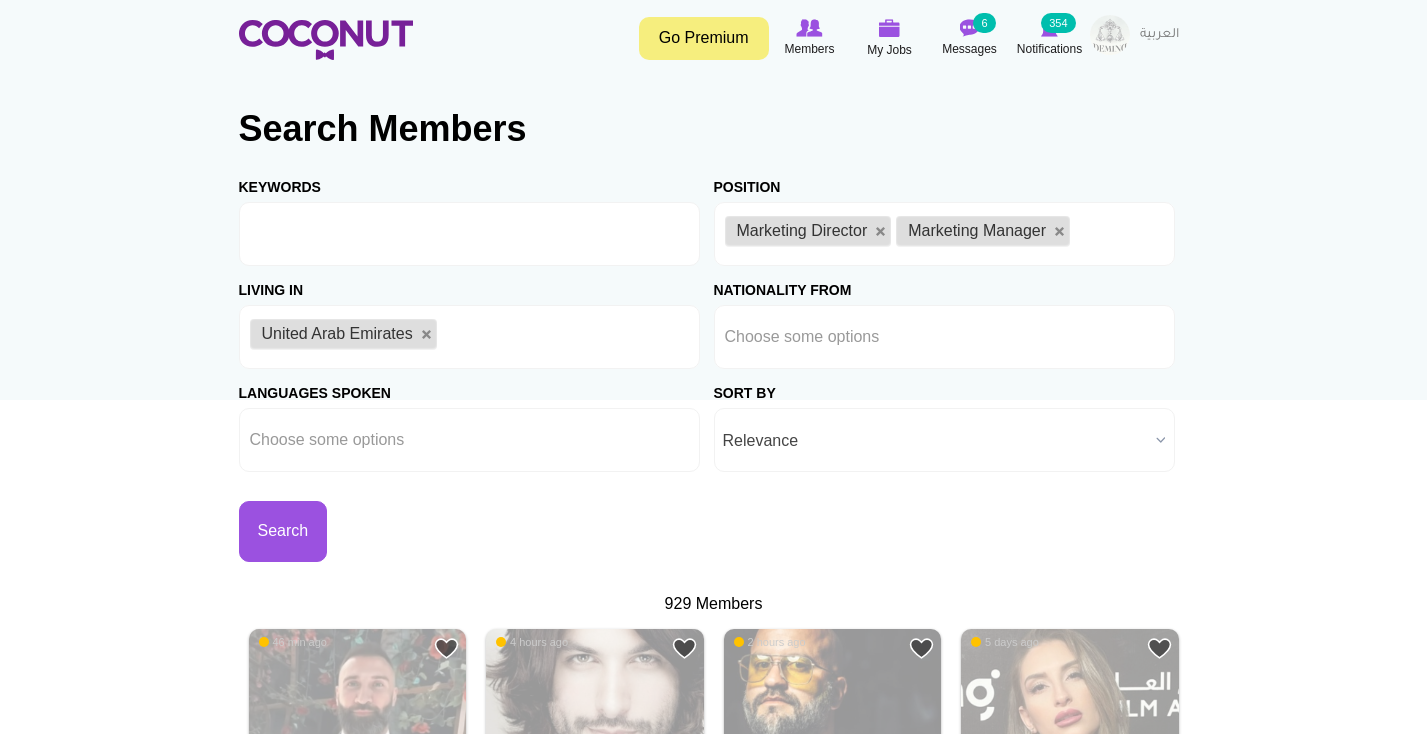 scroll, scrollTop: 0, scrollLeft: 0, axis: both 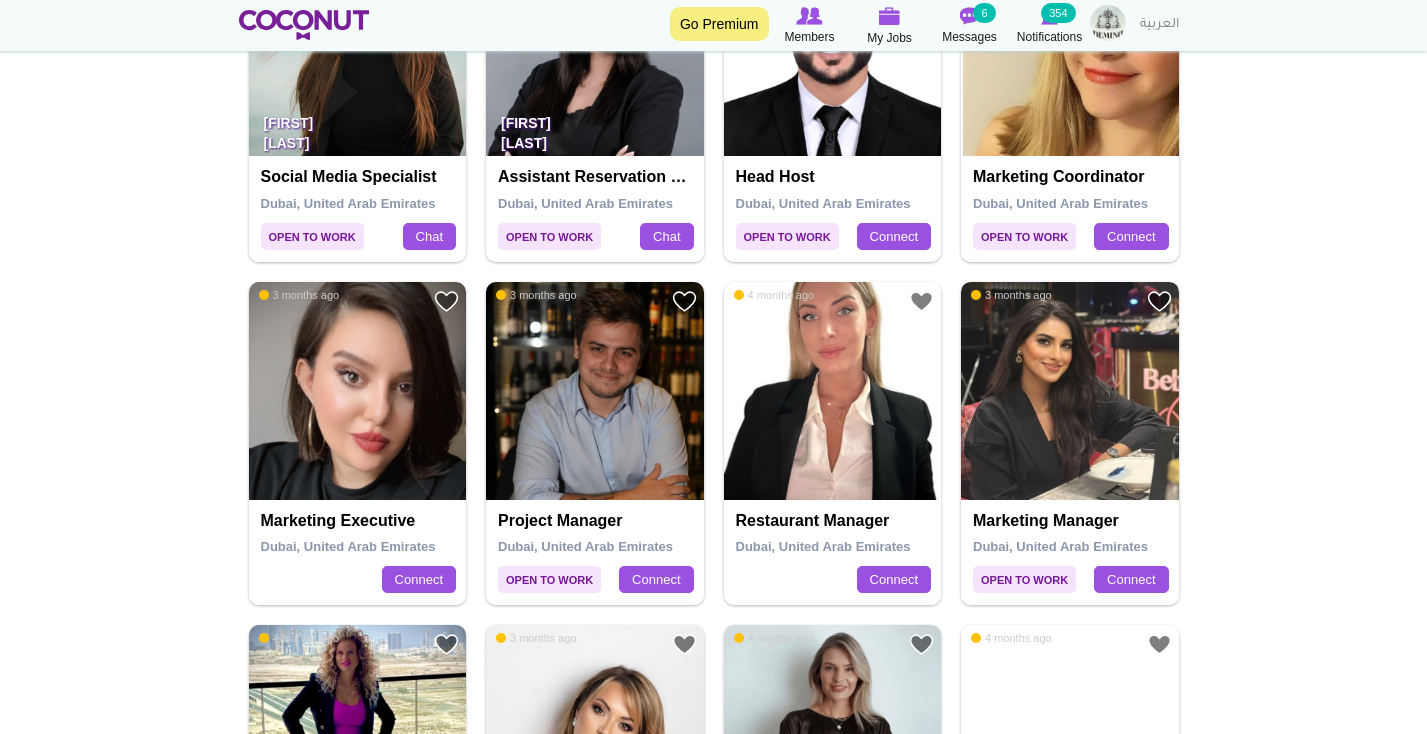 click at bounding box center (1070, 391) 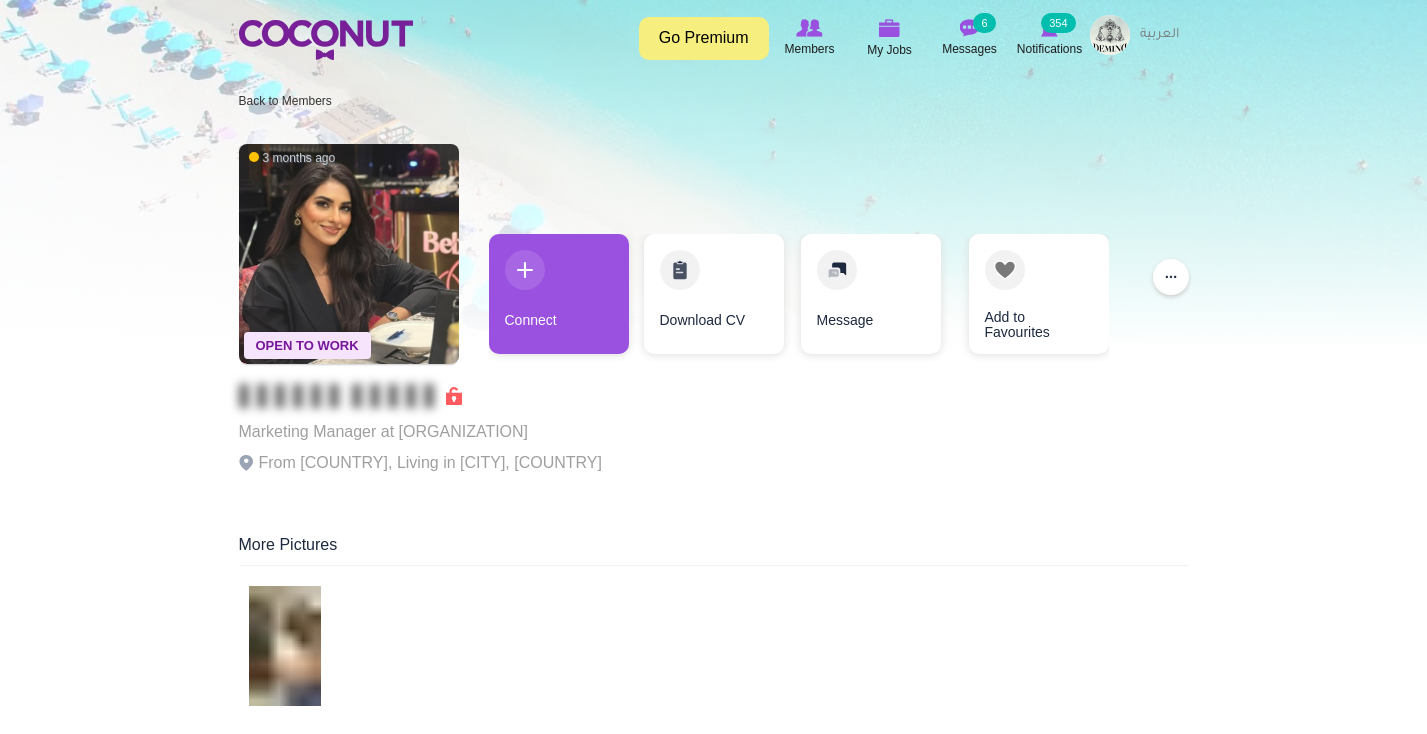 scroll, scrollTop: 0, scrollLeft: 0, axis: both 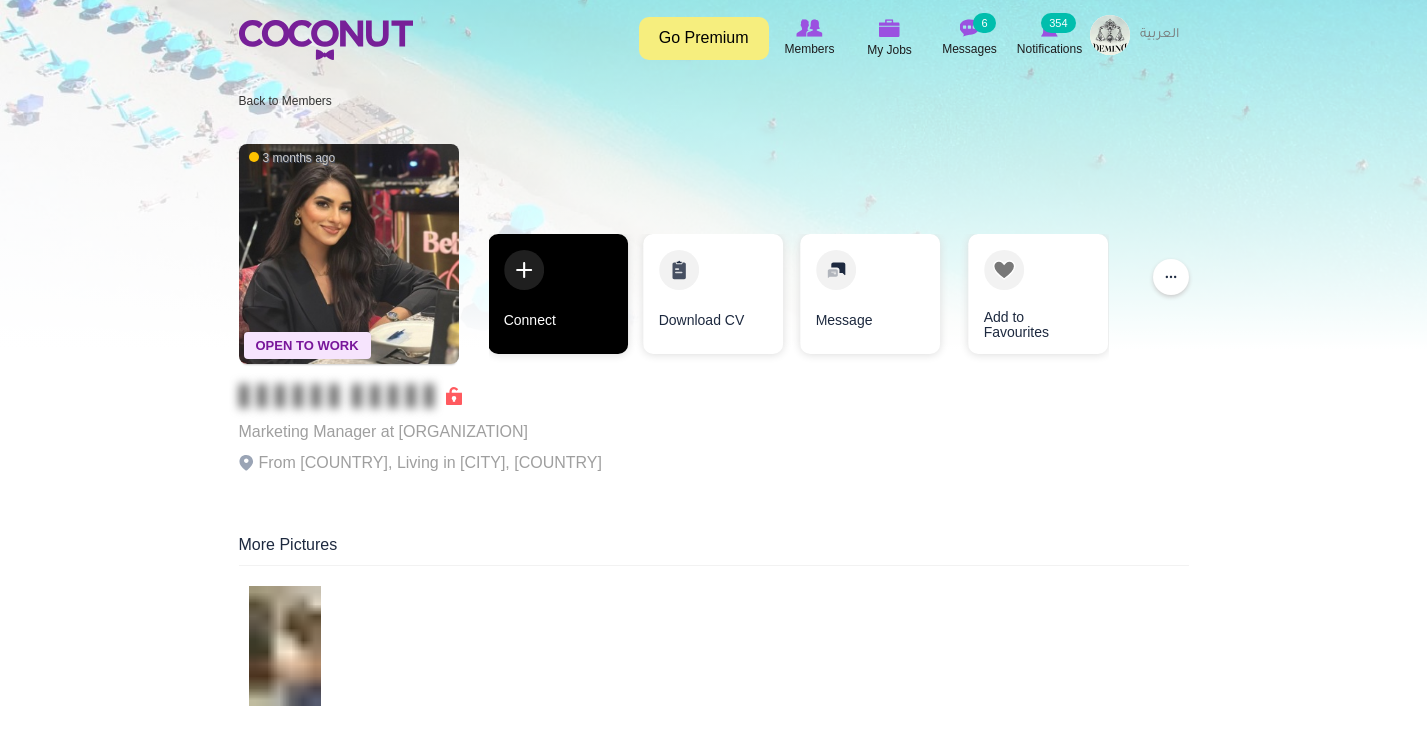click on "Connect" at bounding box center (558, 294) 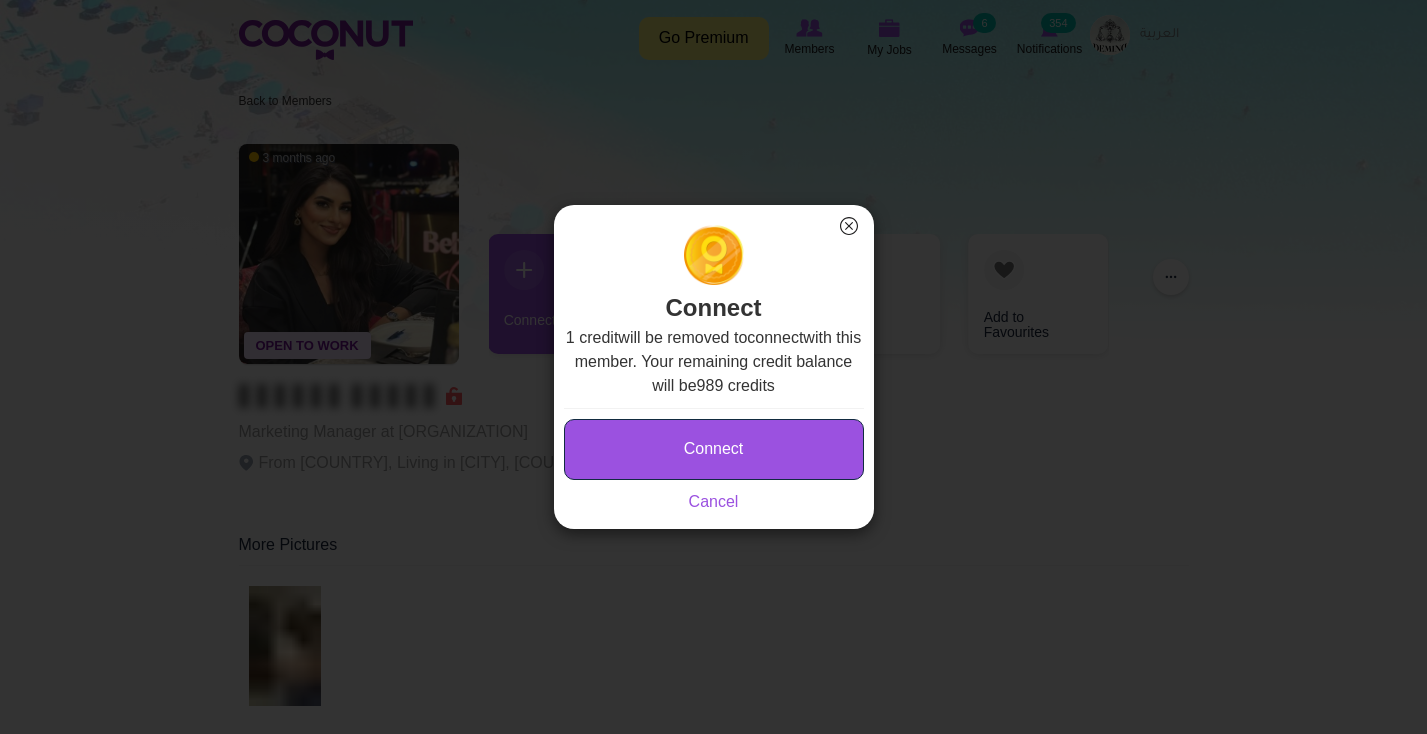 click on "Connect" at bounding box center (714, 449) 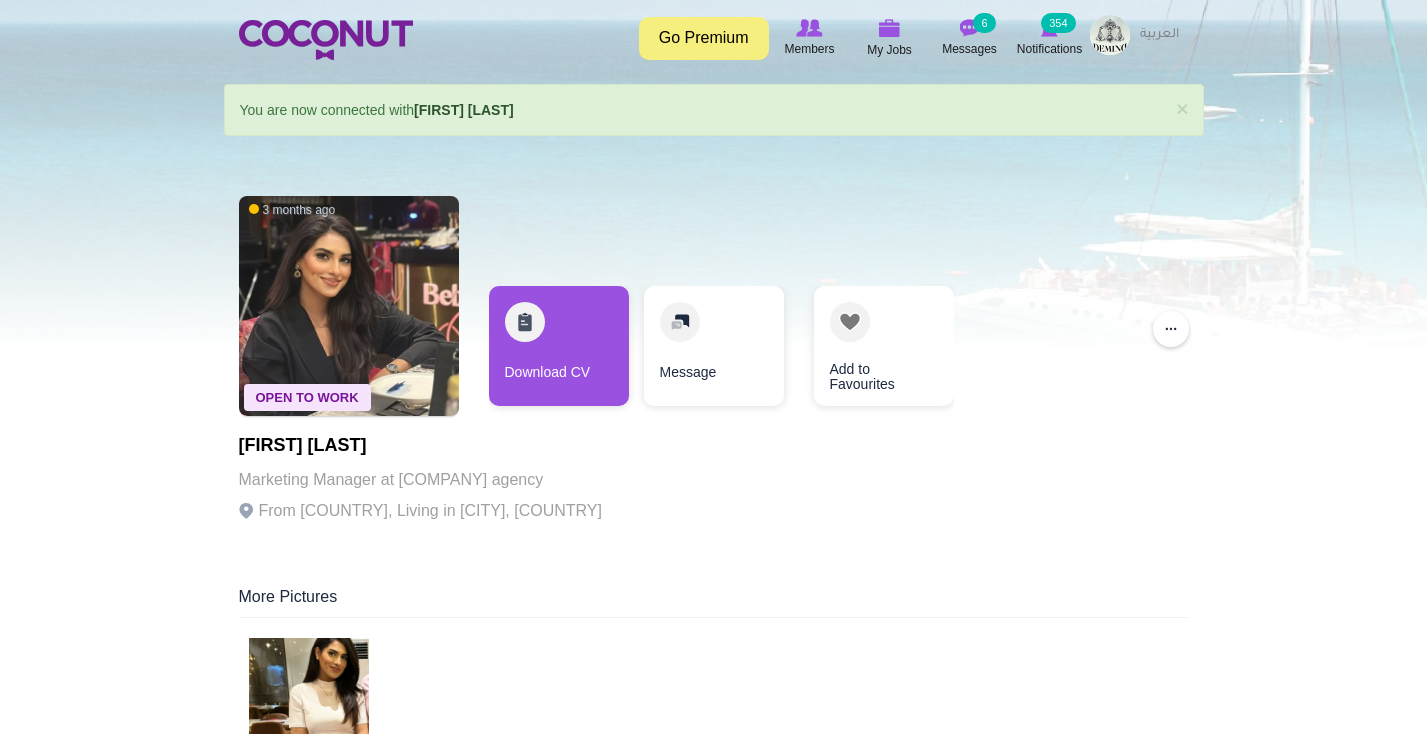 scroll, scrollTop: 0, scrollLeft: 0, axis: both 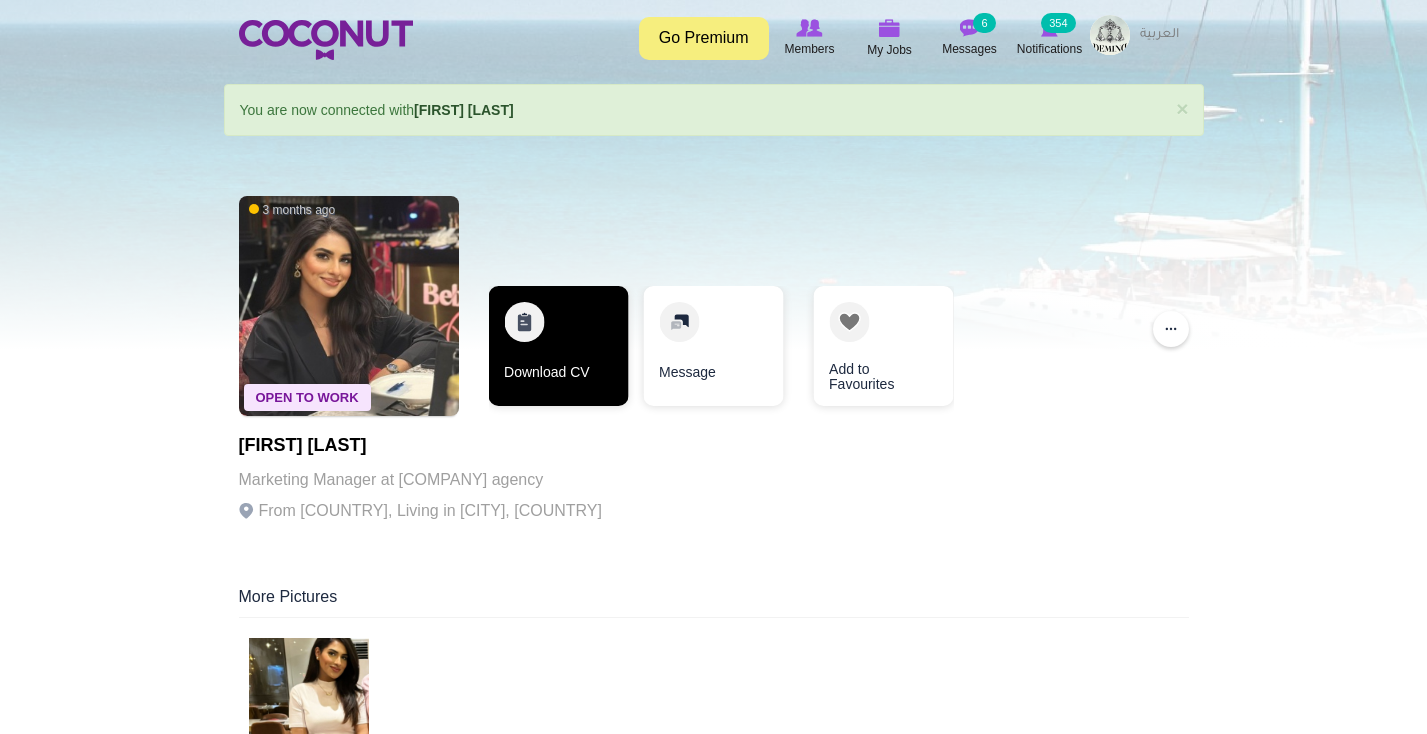 click on "Download CV" at bounding box center [558, 346] 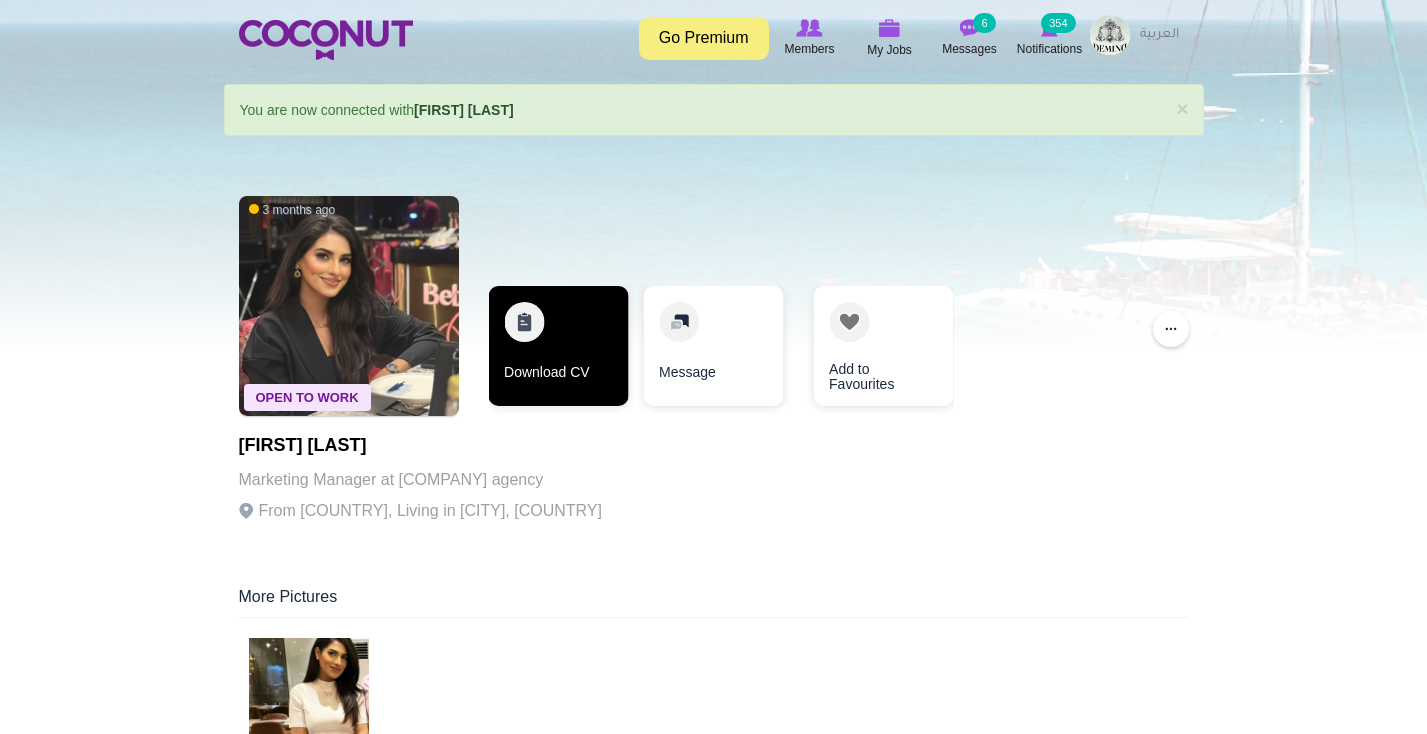 click on "Download CV" at bounding box center (558, 346) 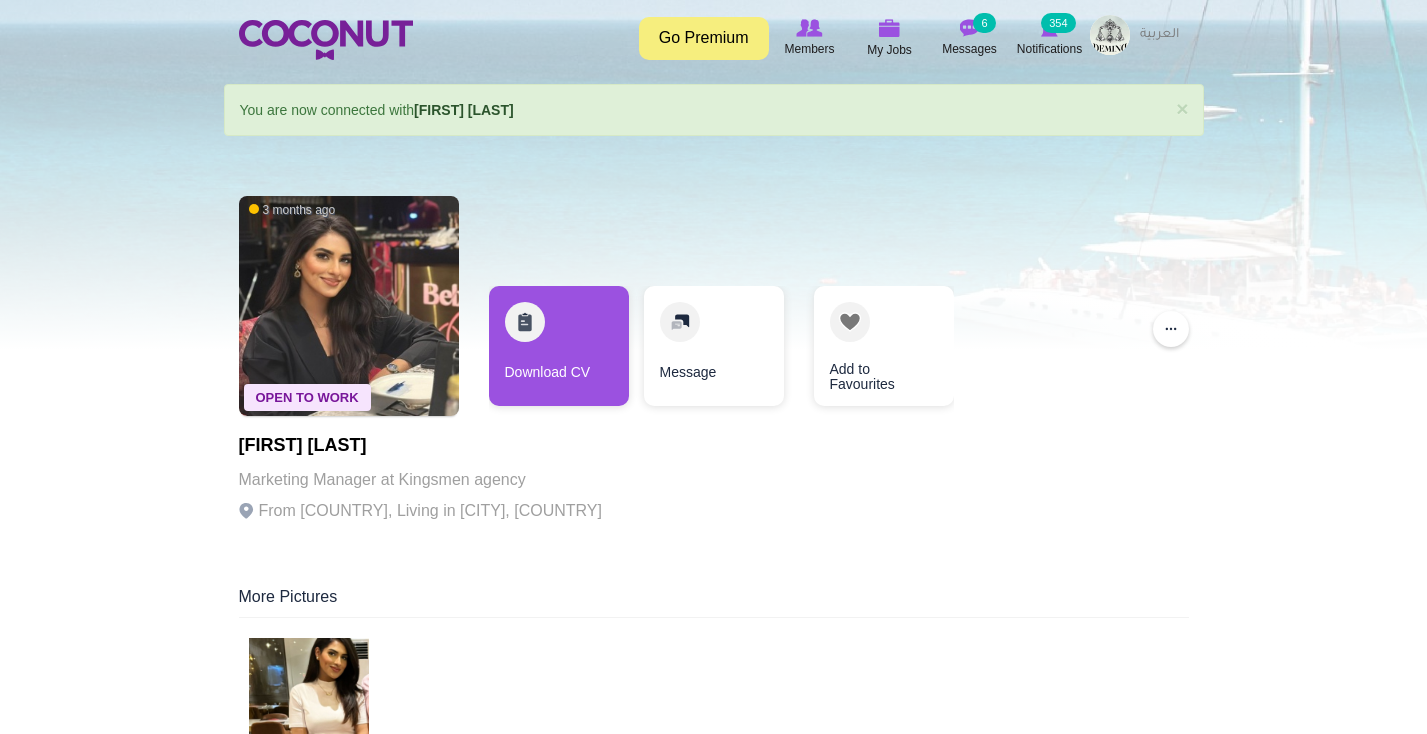 scroll, scrollTop: 0, scrollLeft: 0, axis: both 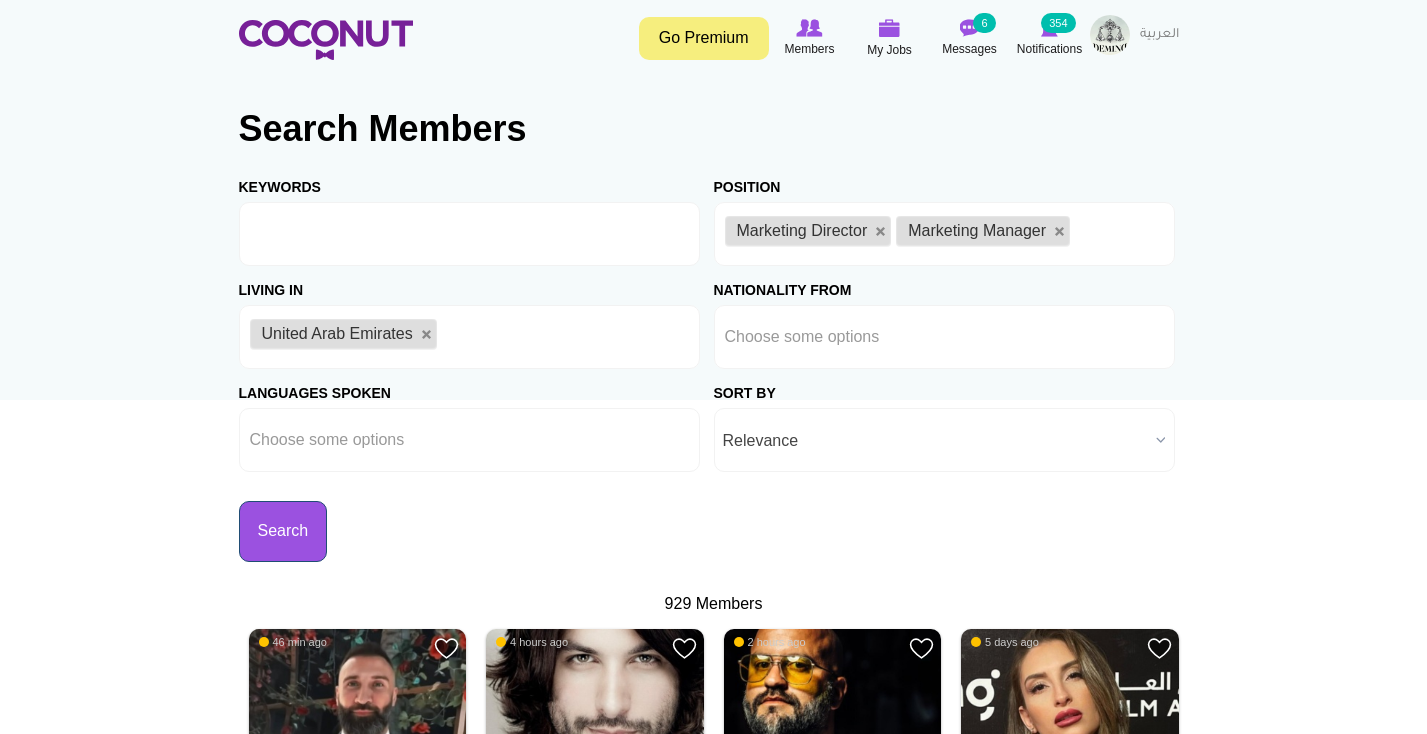 click on "Search" at bounding box center [283, 531] 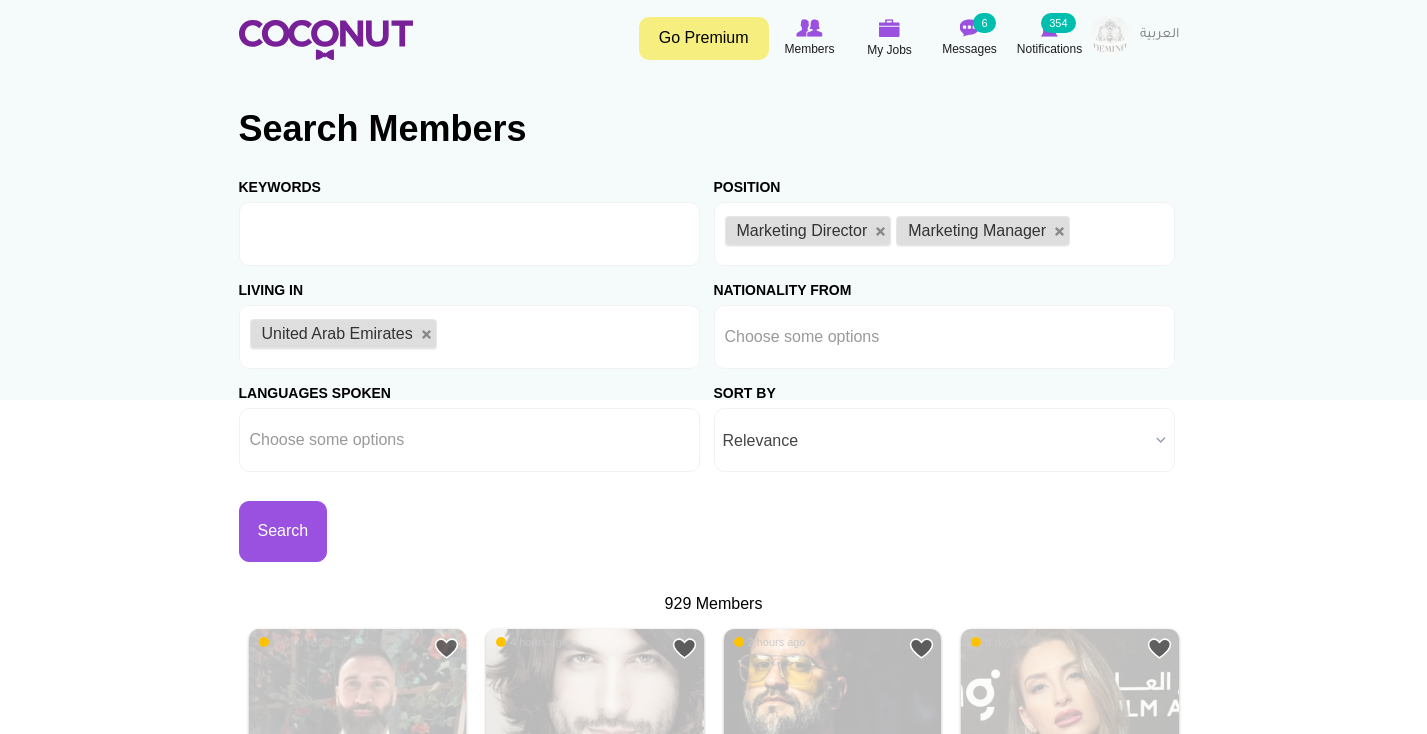 scroll, scrollTop: 0, scrollLeft: 0, axis: both 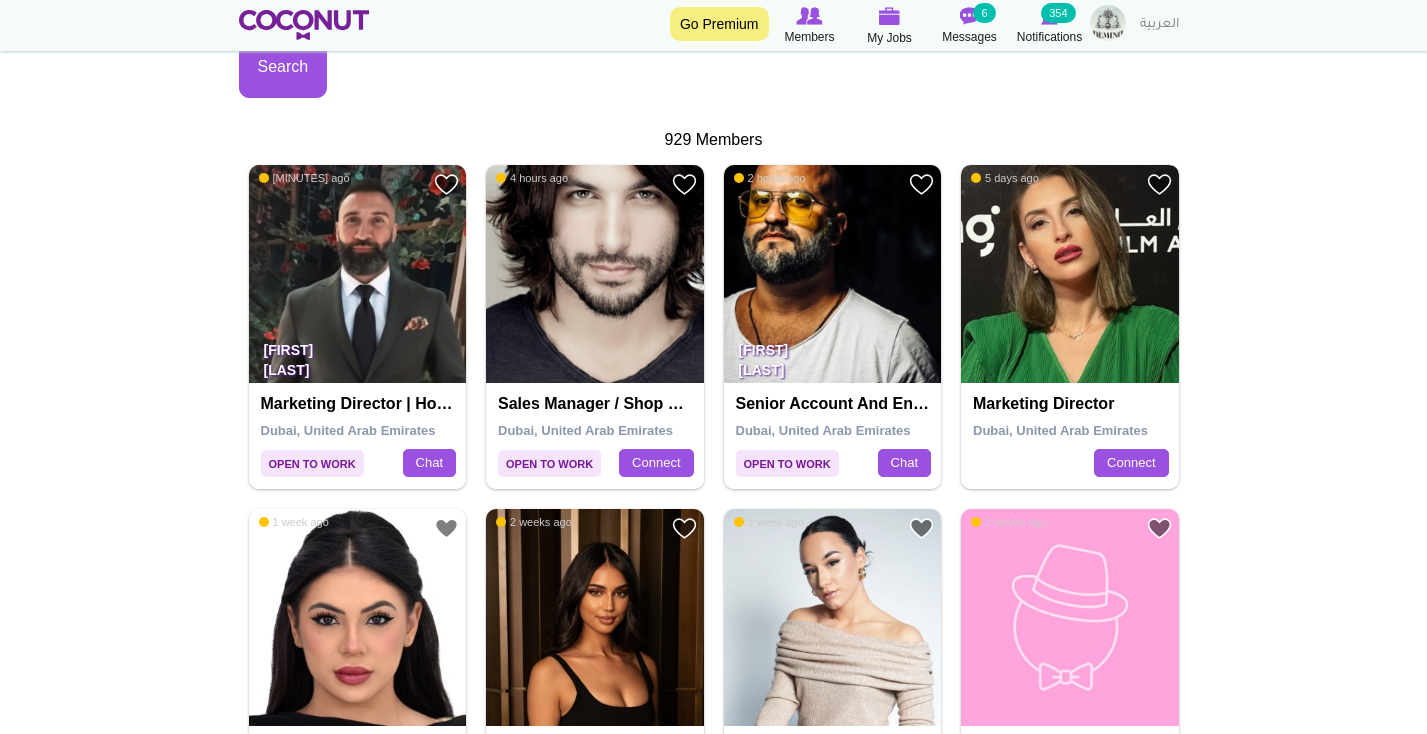 click at bounding box center [1070, 274] 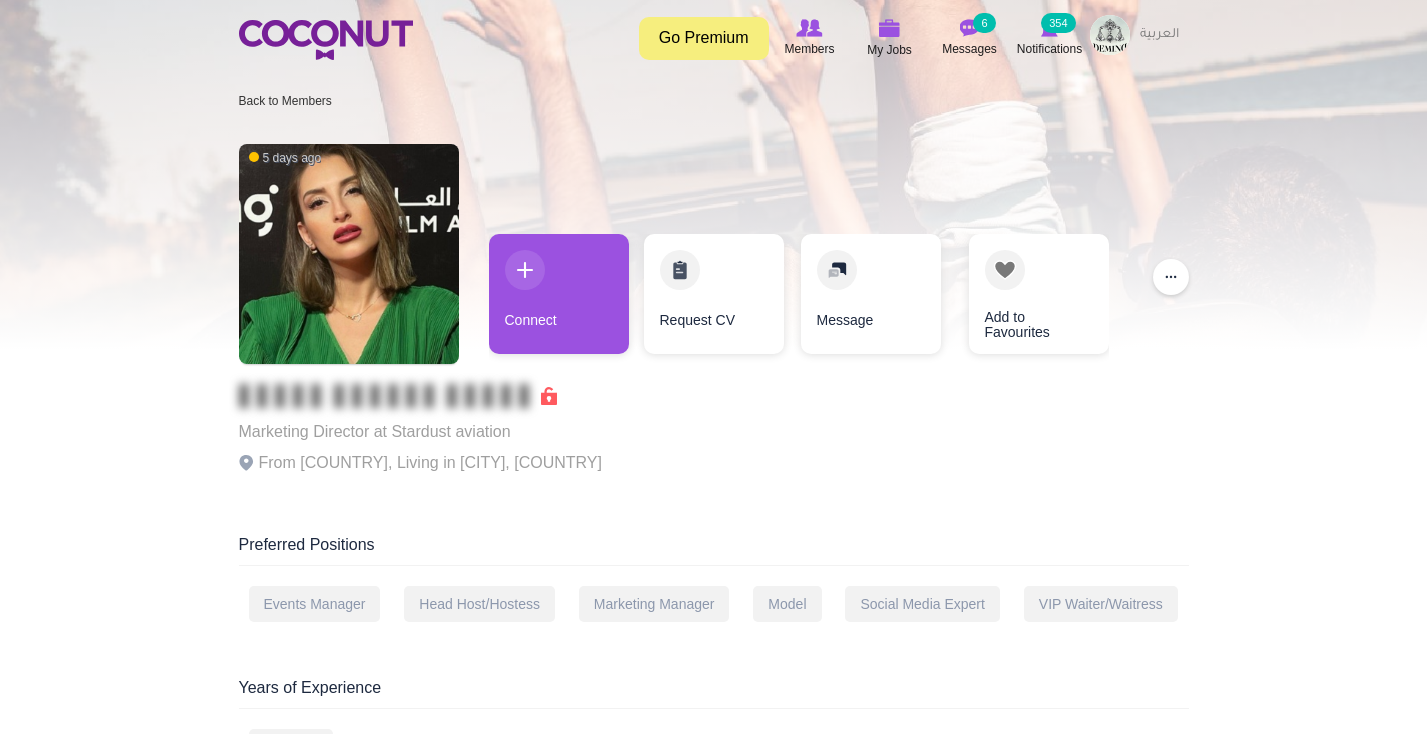 scroll, scrollTop: 0, scrollLeft: 0, axis: both 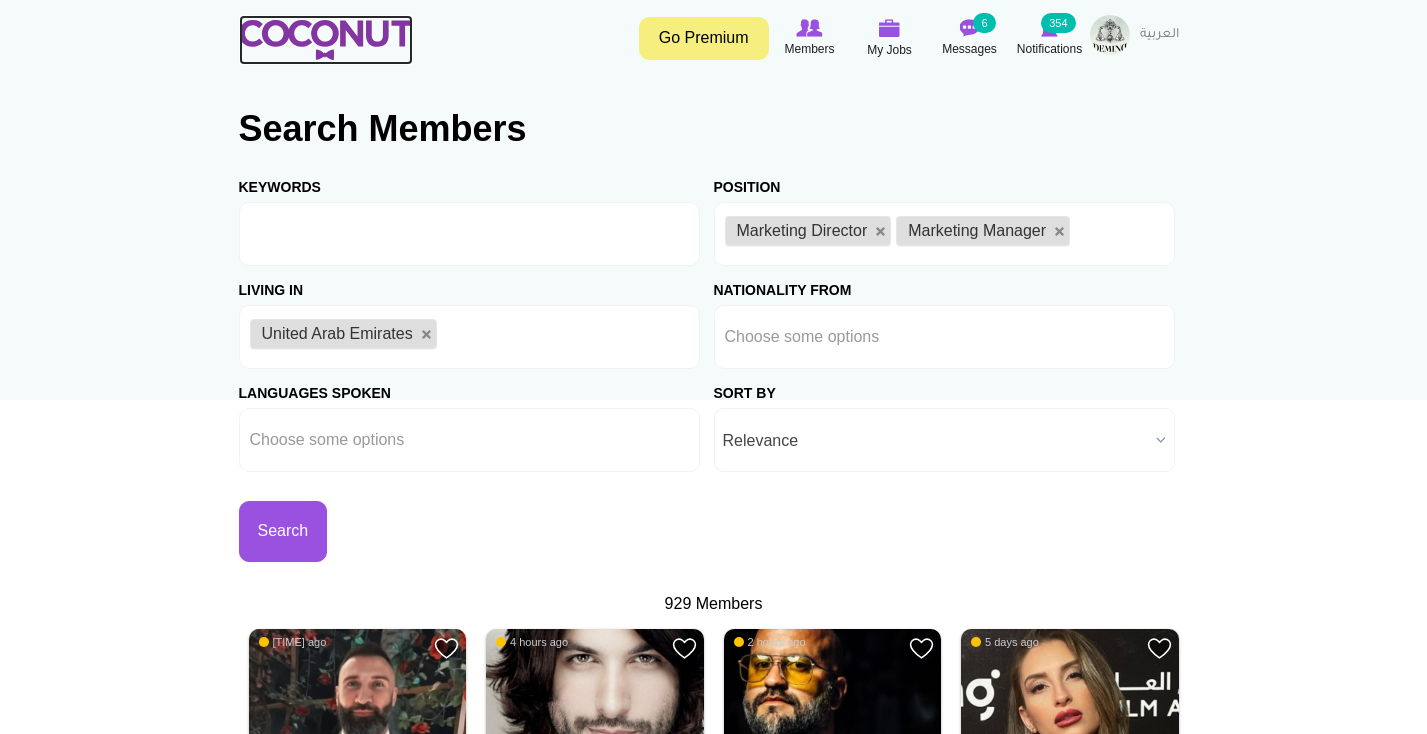 click at bounding box center [326, 40] 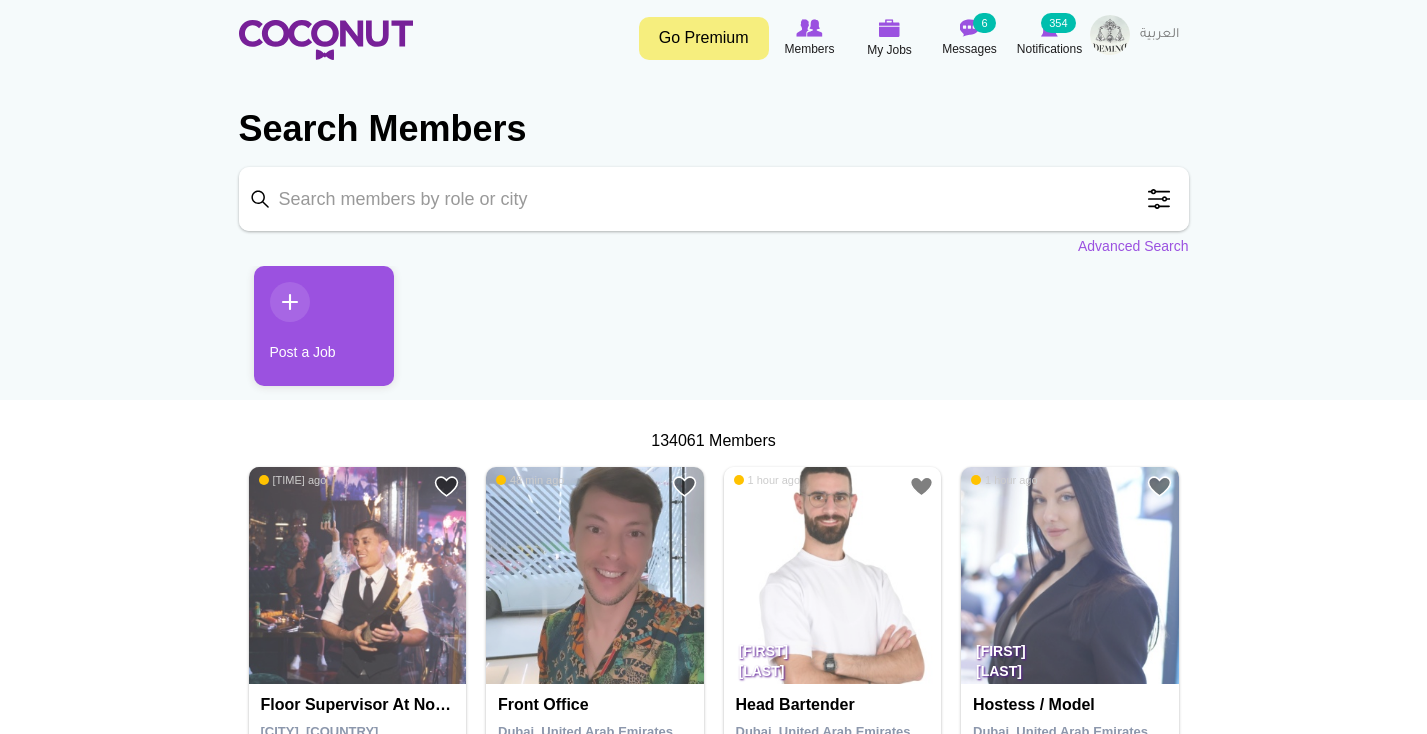 scroll, scrollTop: 0, scrollLeft: 0, axis: both 